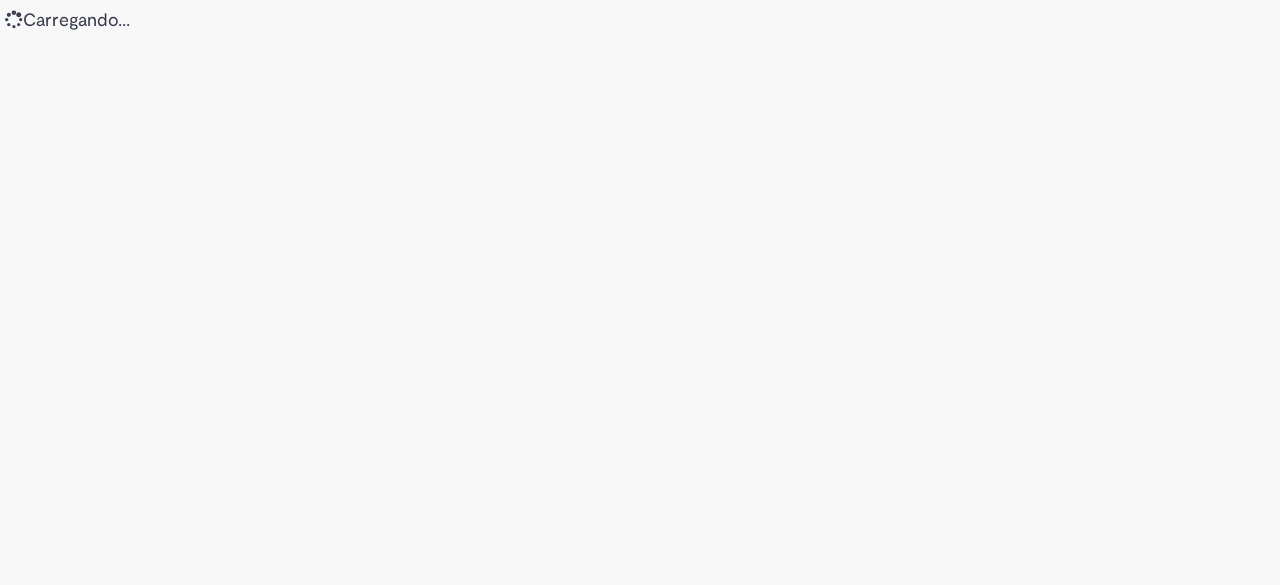 scroll, scrollTop: 0, scrollLeft: 0, axis: both 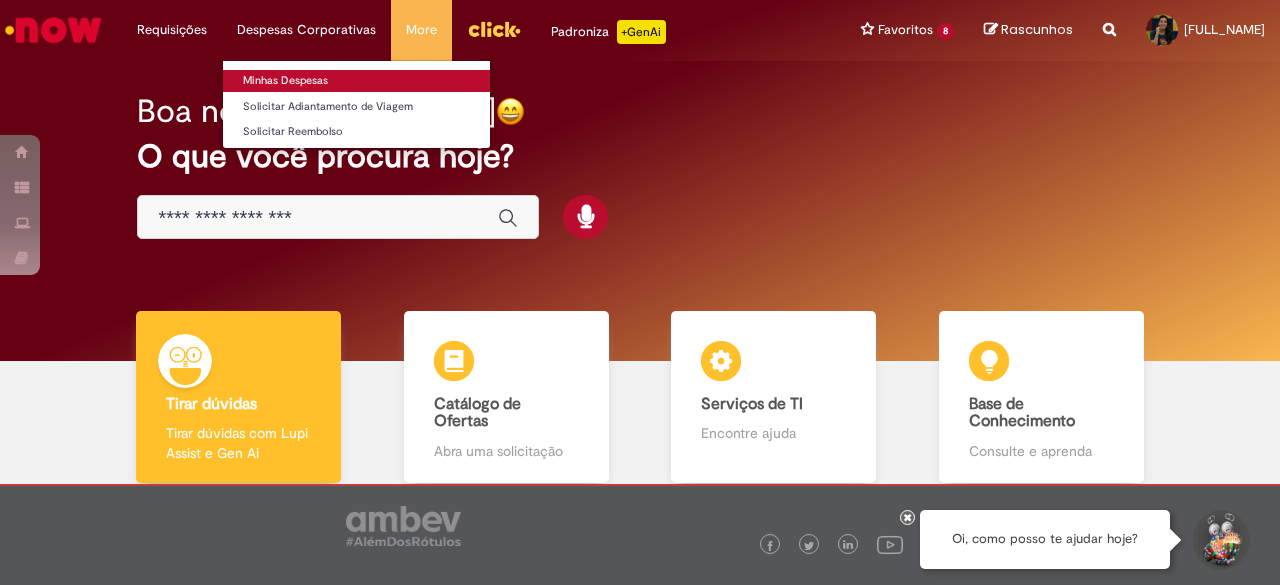 click on "Minhas Despesas" at bounding box center [356, 81] 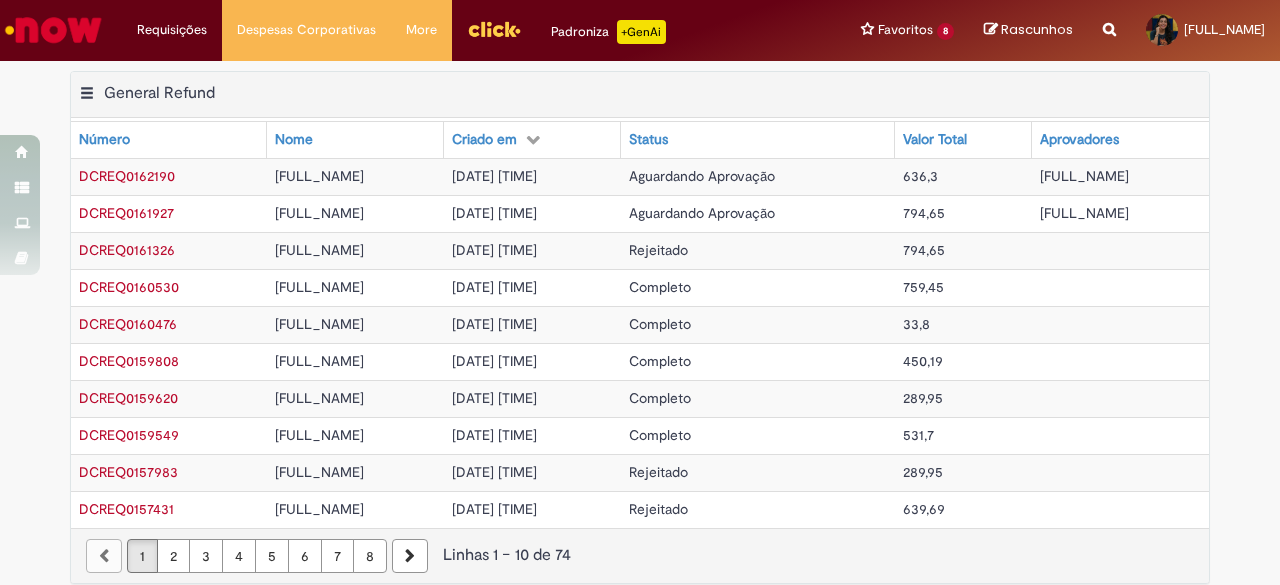 click on "Aguardando Aprovação" at bounding box center (702, 213) 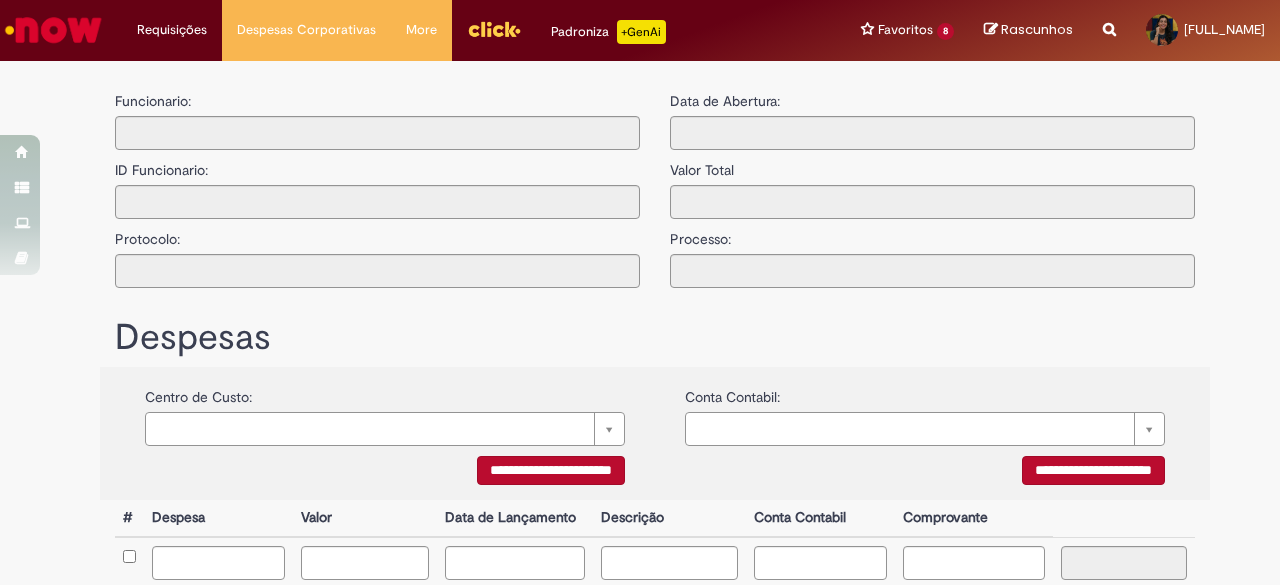 type on "**********" 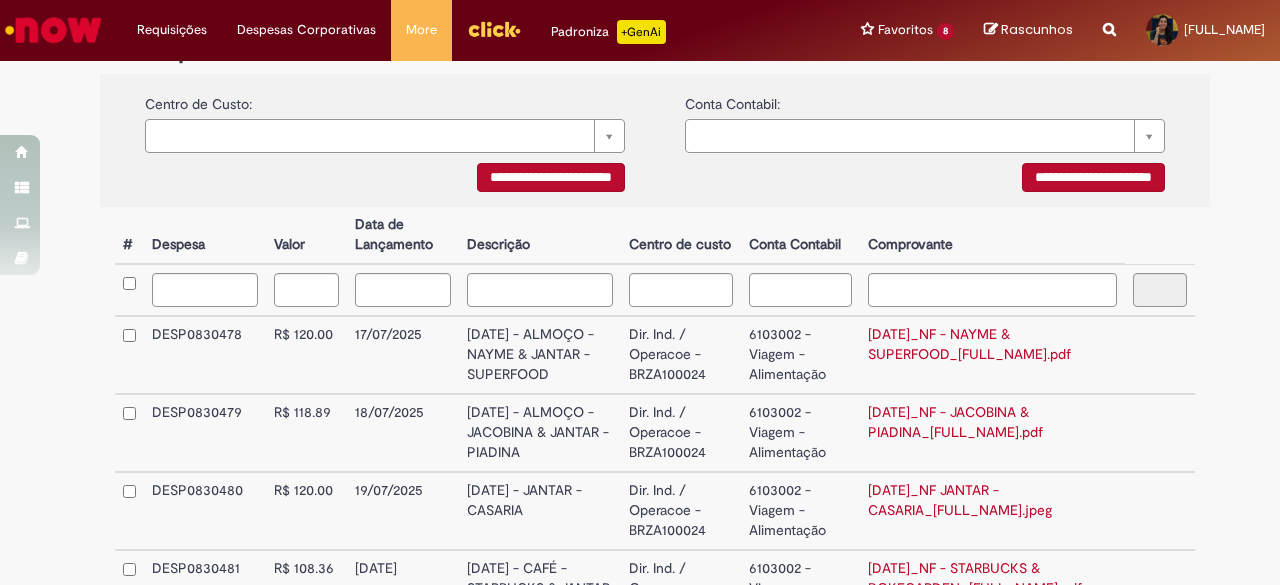 scroll, scrollTop: 299, scrollLeft: 0, axis: vertical 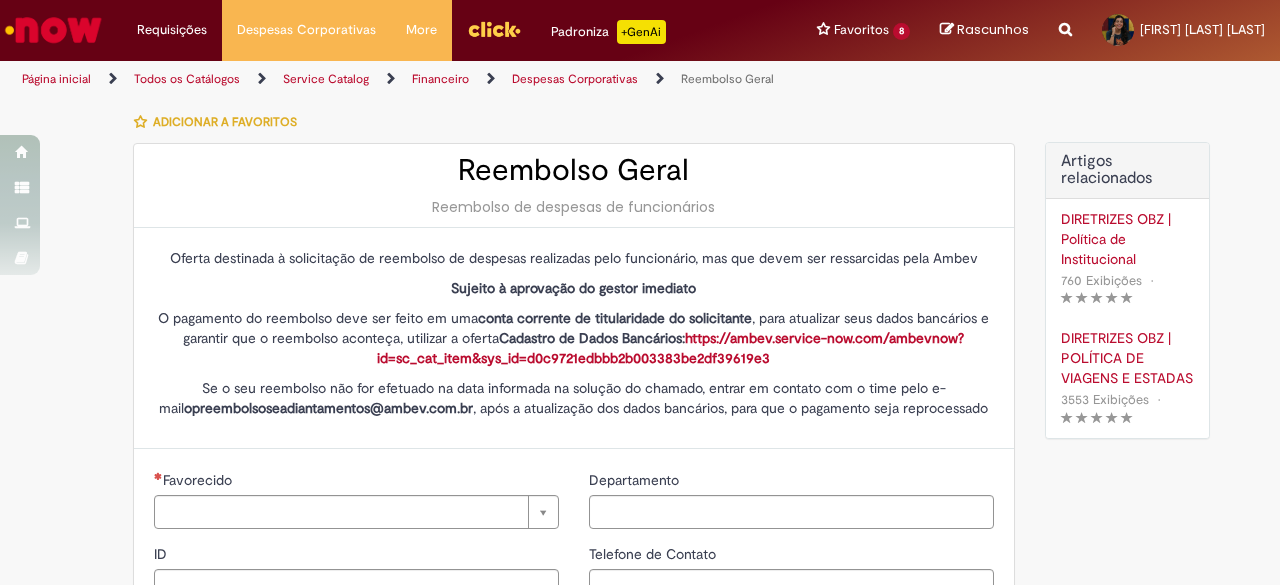 type on "********" 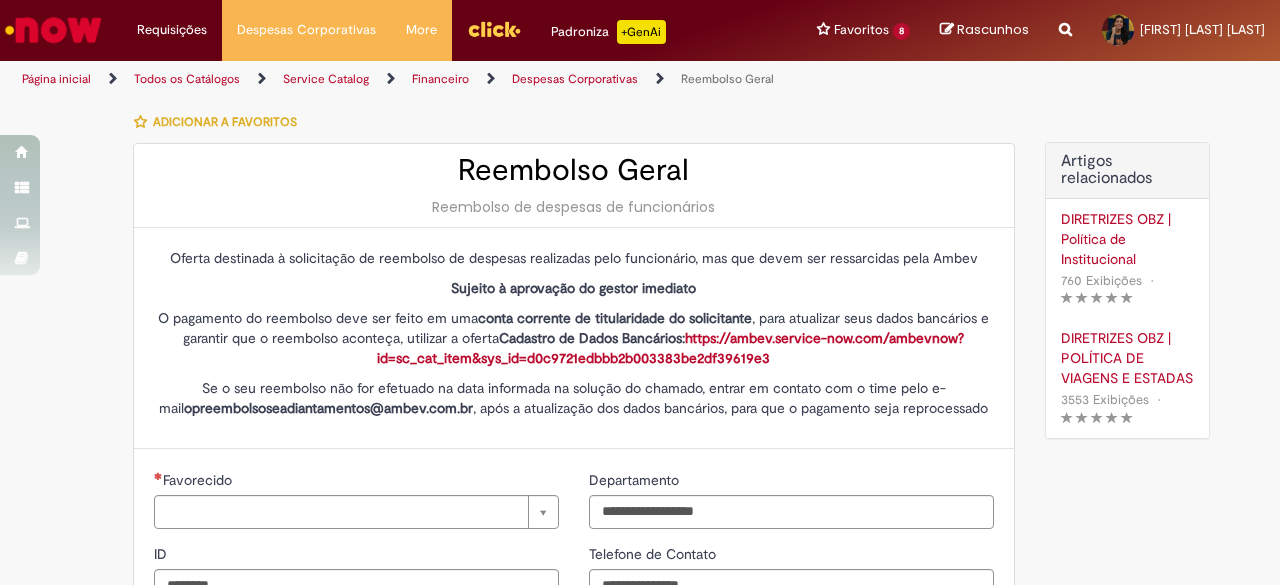 type on "**********" 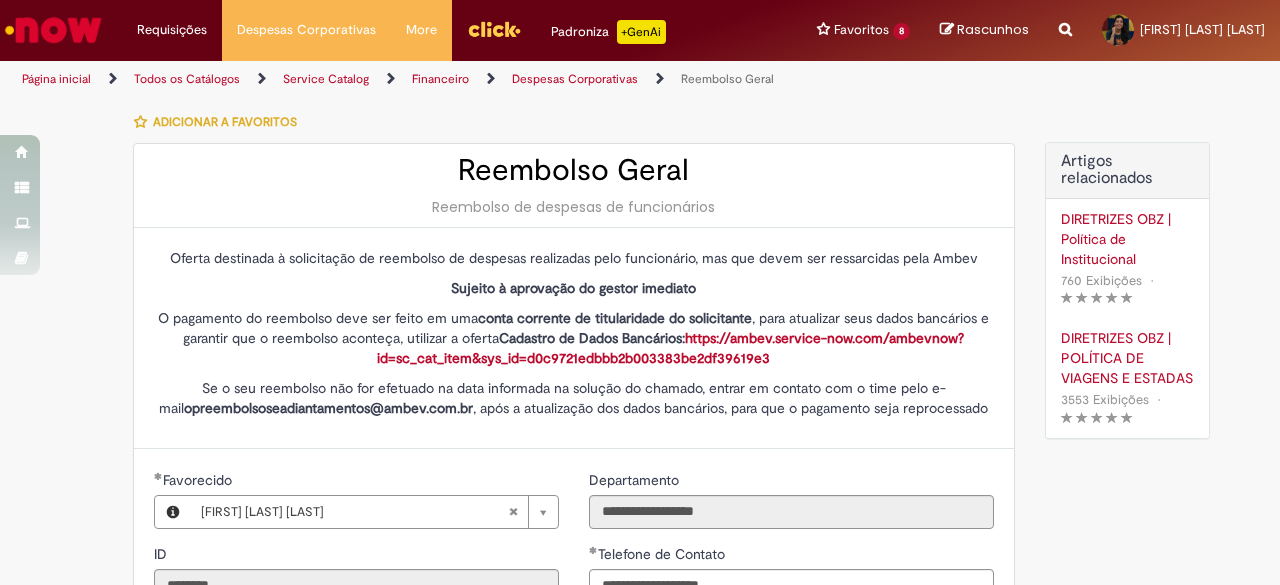 scroll, scrollTop: 0, scrollLeft: 0, axis: both 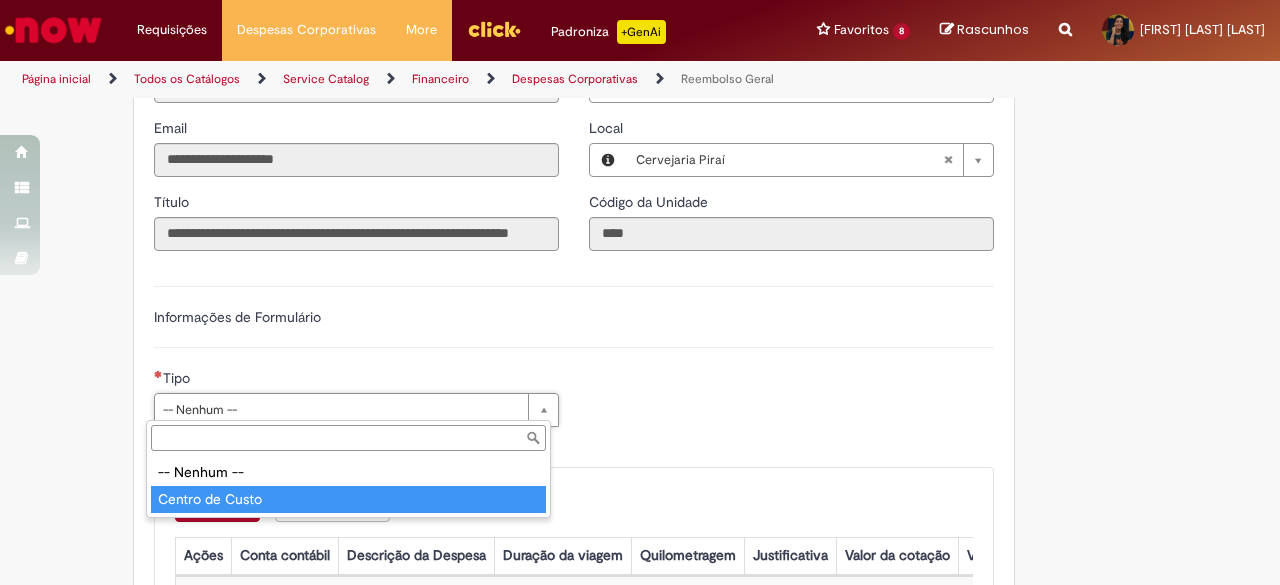 type on "**********" 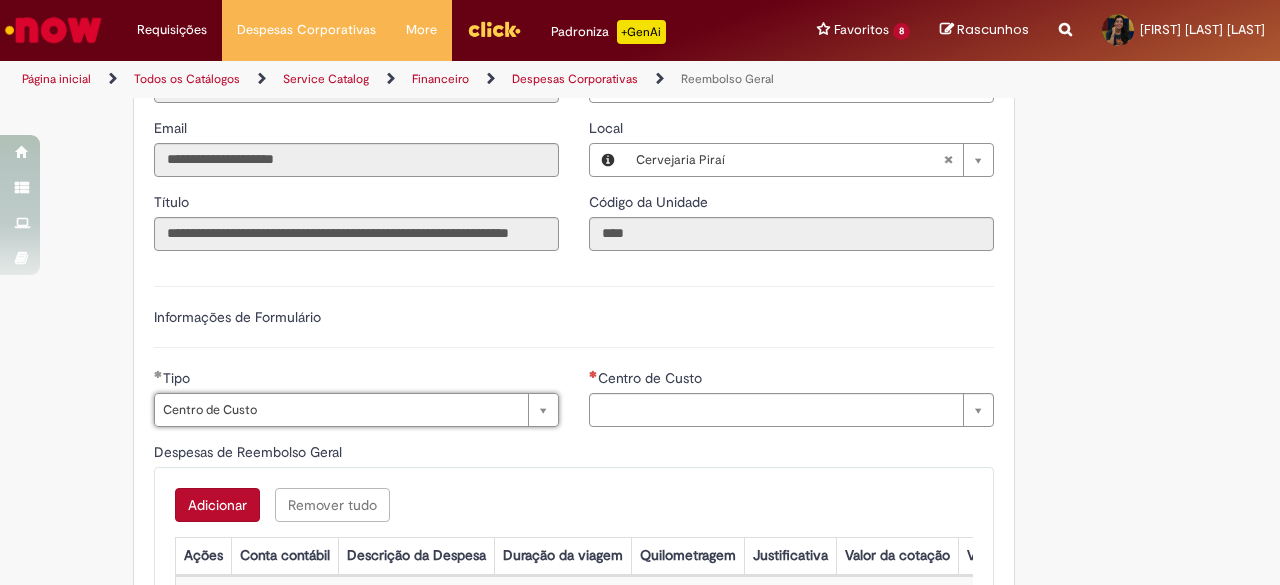 type on "**********" 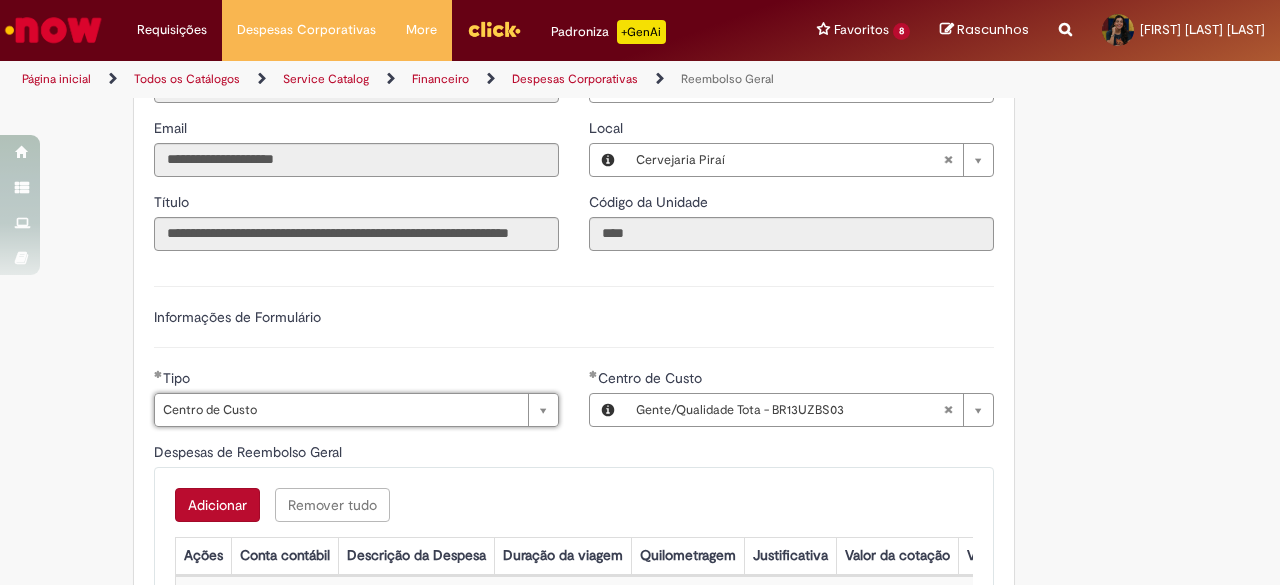type 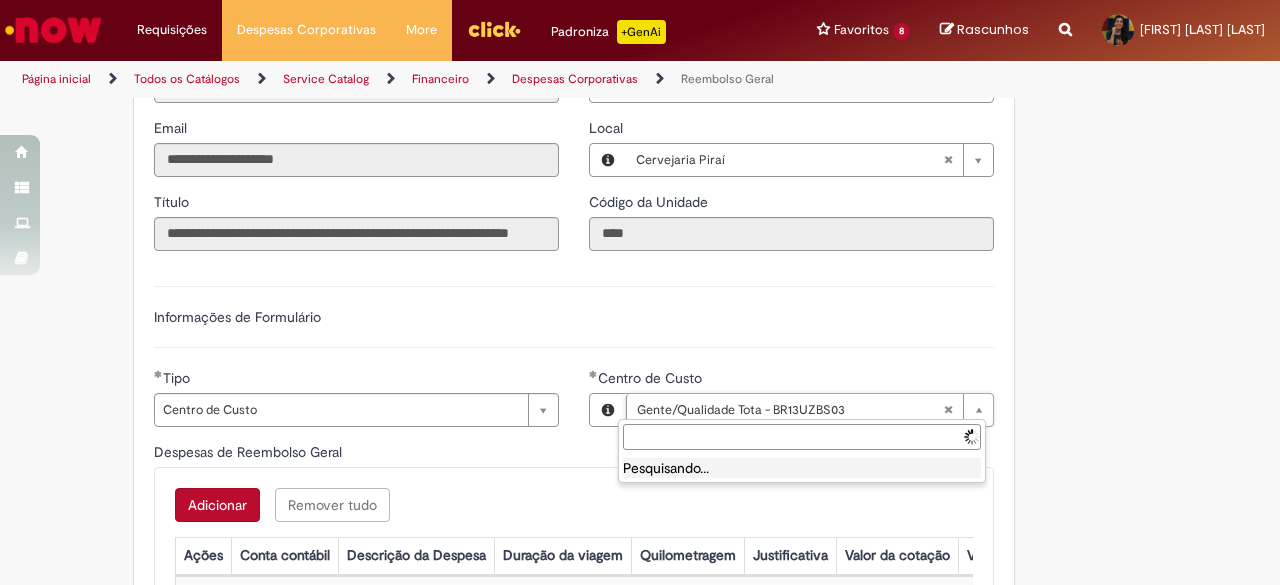 type on "**********" 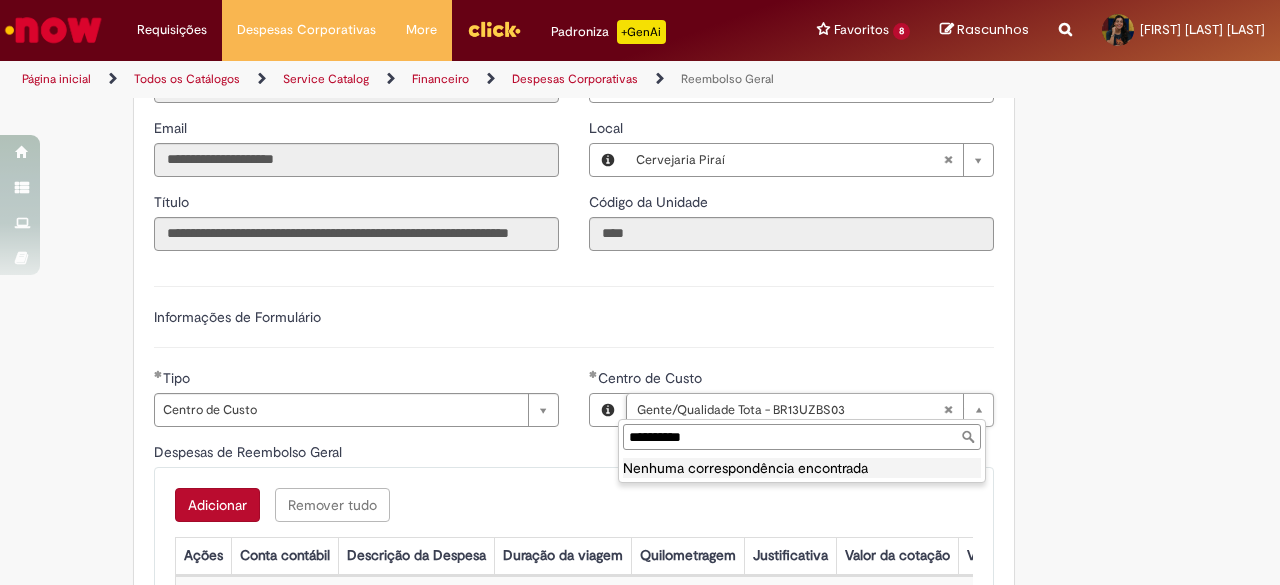 click on "**********" at bounding box center (802, 437) 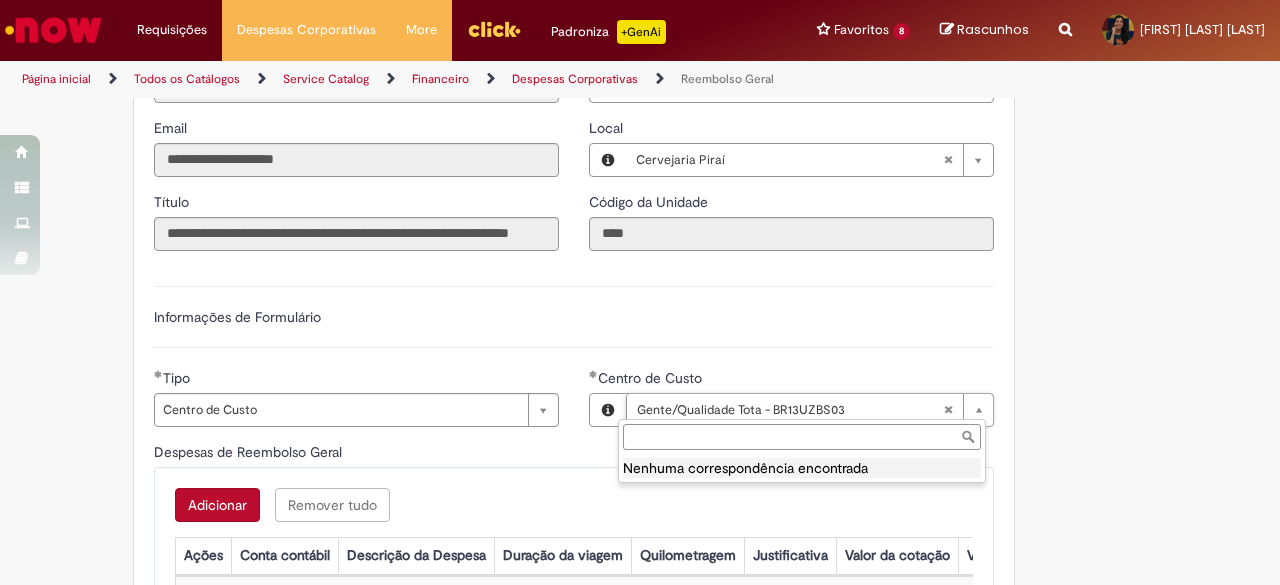 scroll, scrollTop: 0, scrollLeft: 230, axis: horizontal 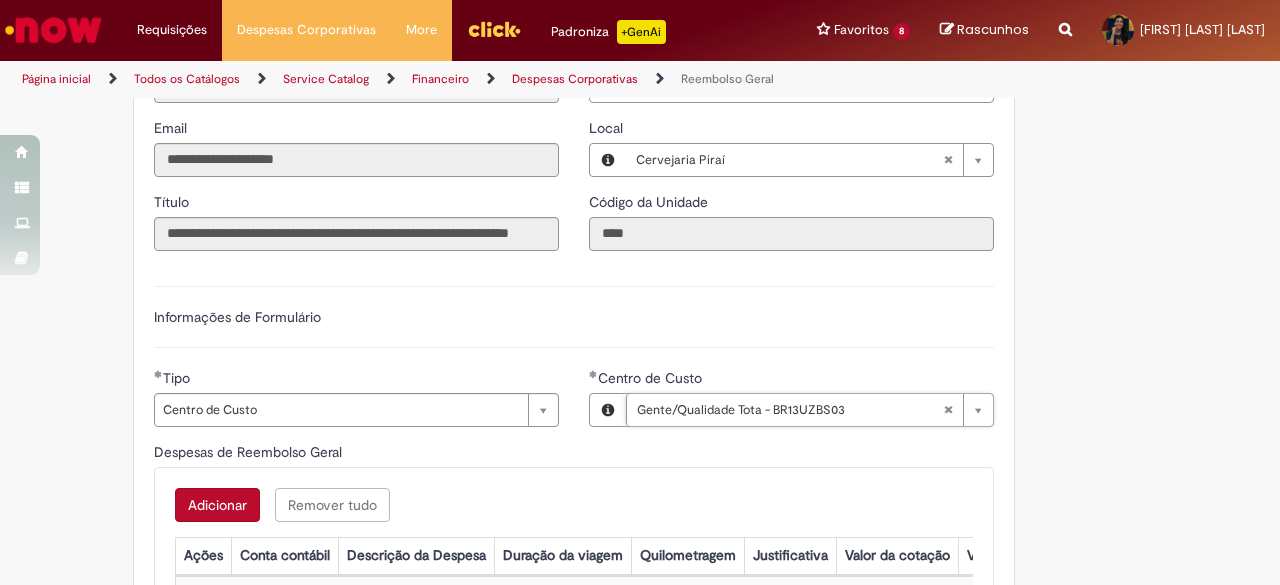 drag, startPoint x: 751, startPoint y: 234, endPoint x: 762, endPoint y: 220, distance: 17.804493 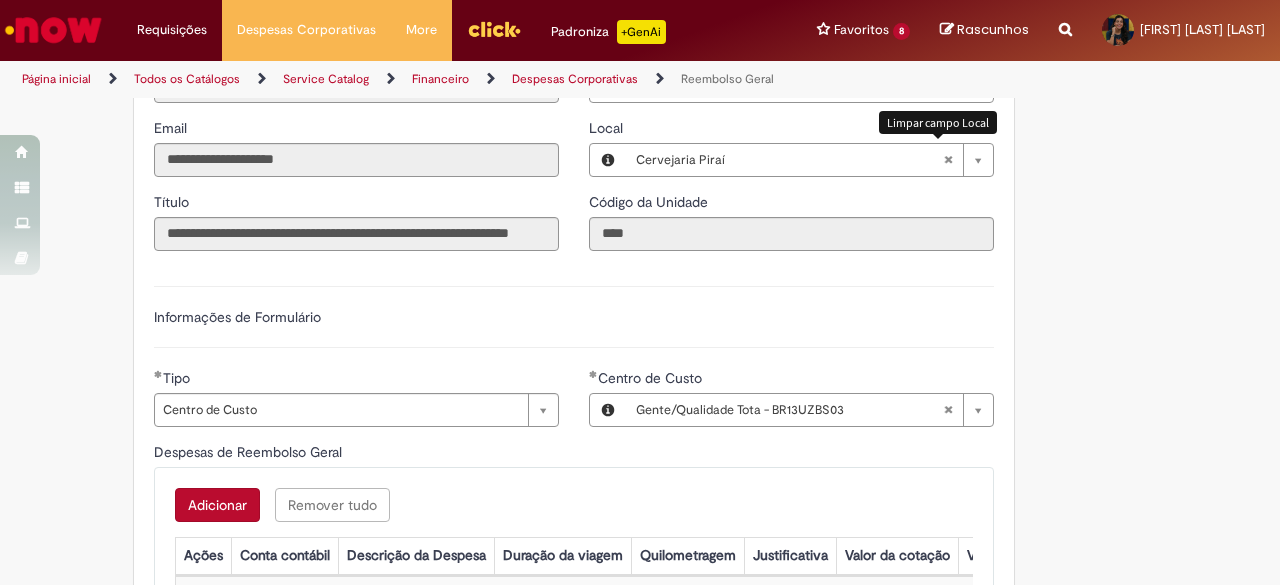 click at bounding box center (948, 160) 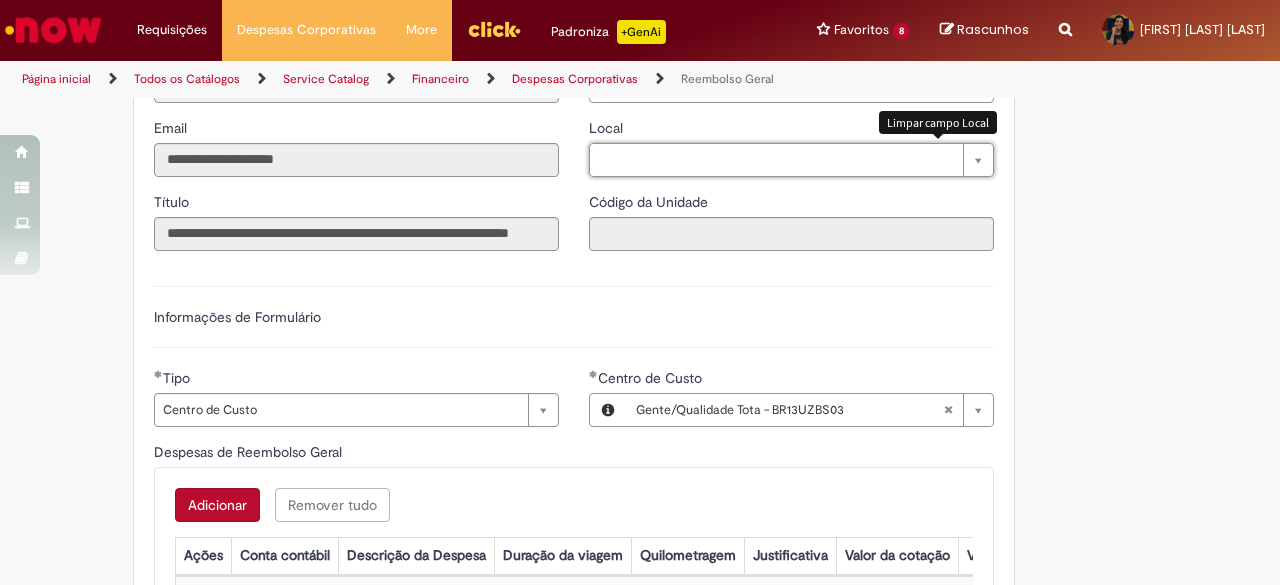 scroll, scrollTop: 0, scrollLeft: 0, axis: both 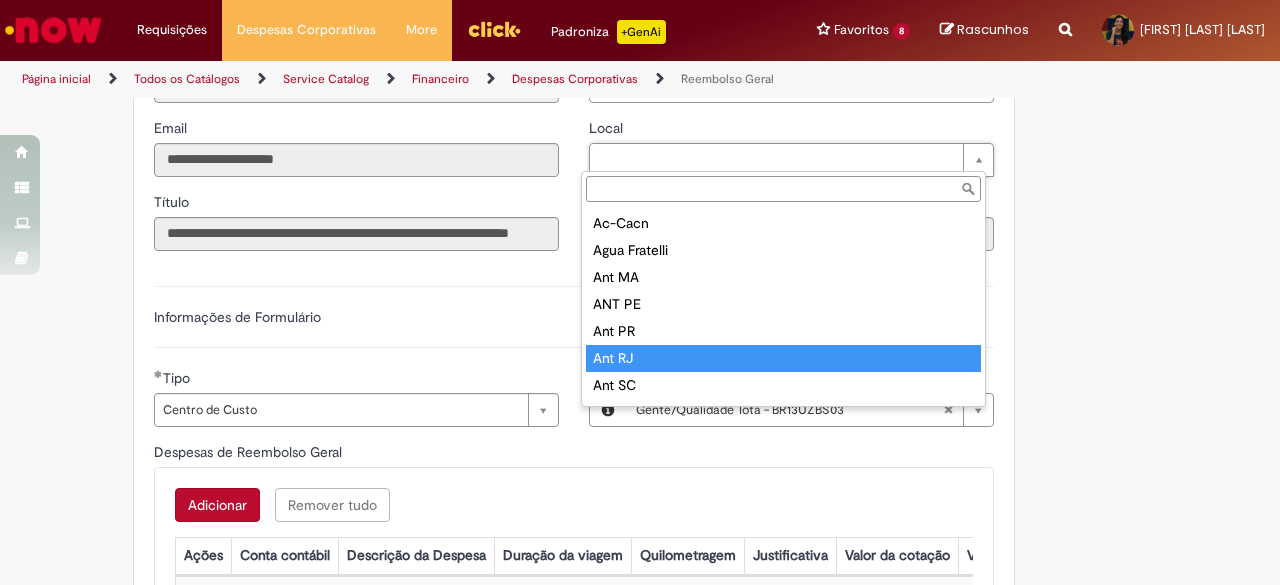 type on "******" 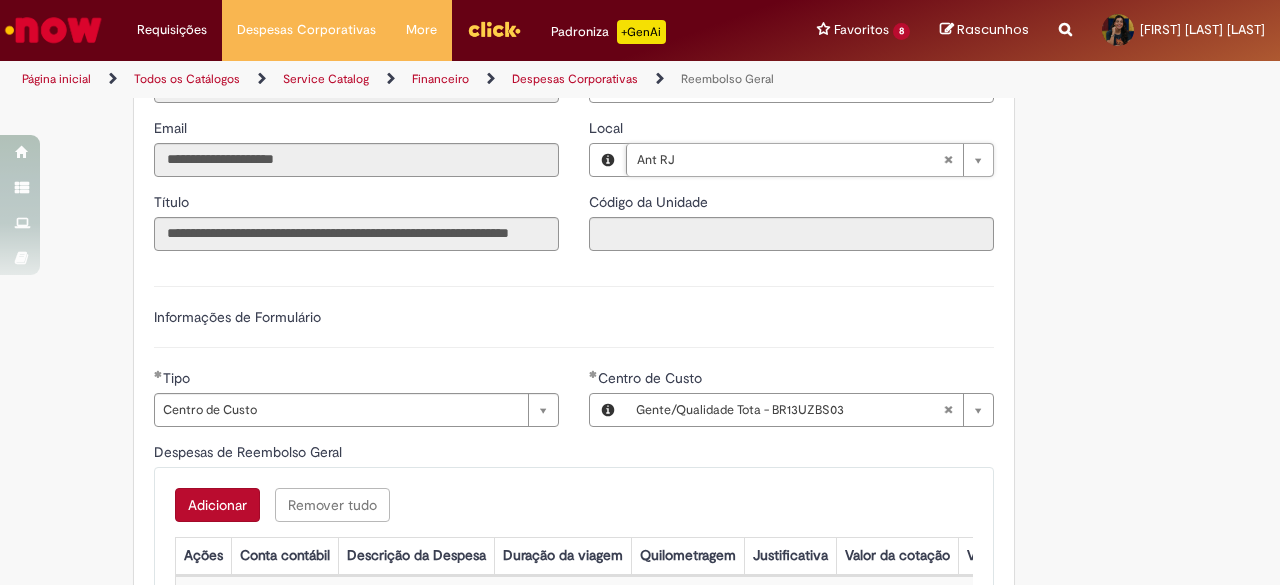type on "****" 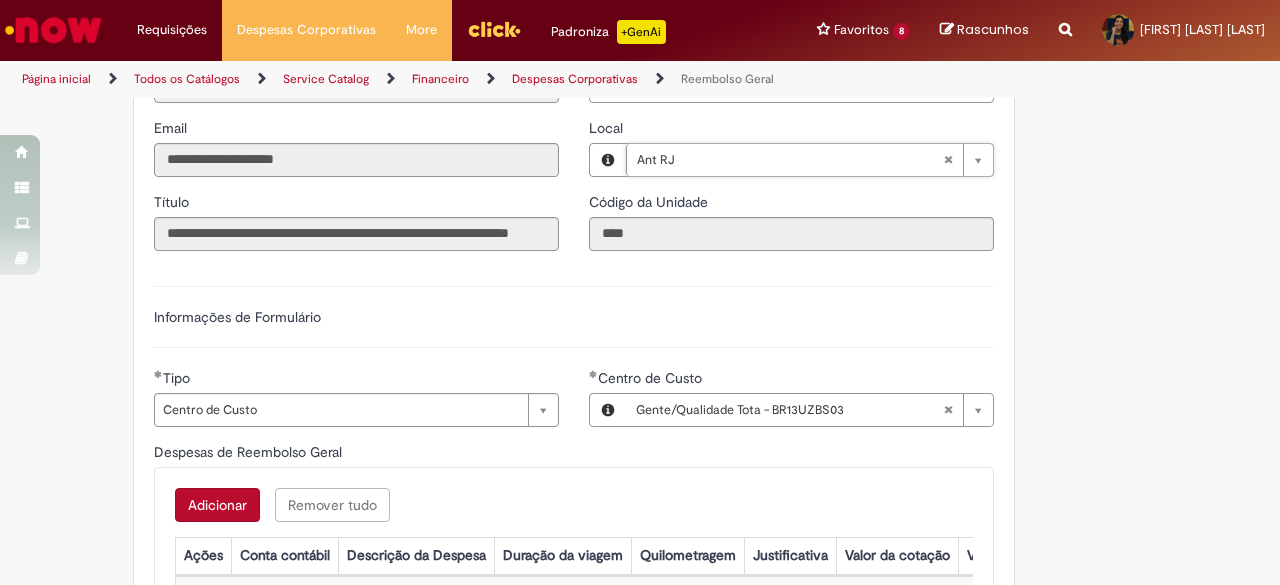 type 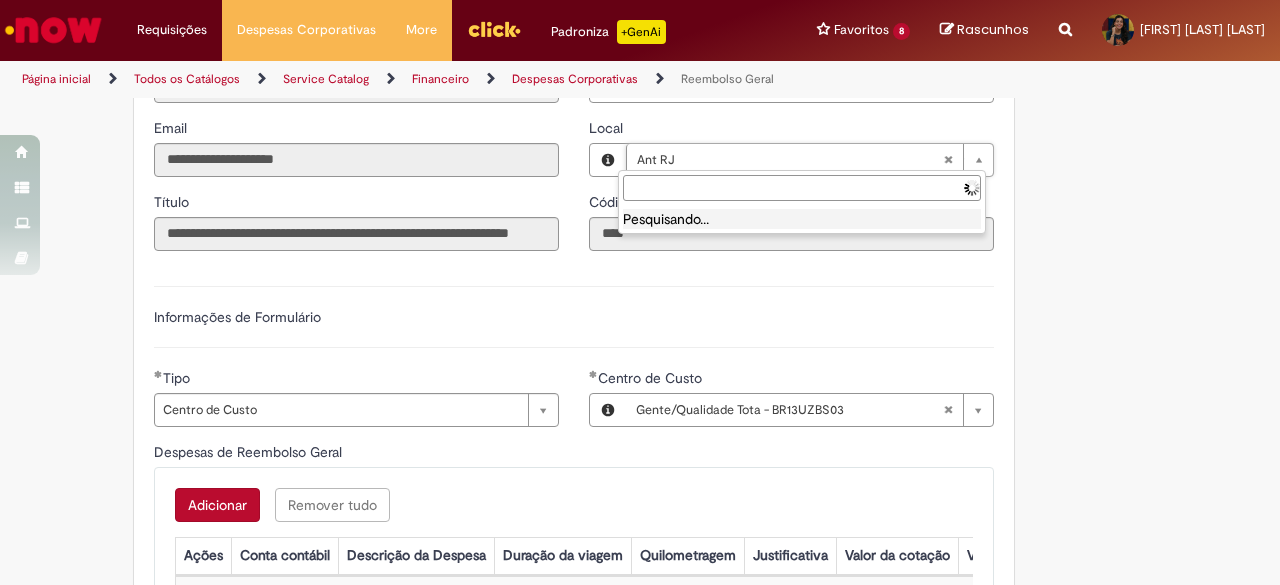 type on "******" 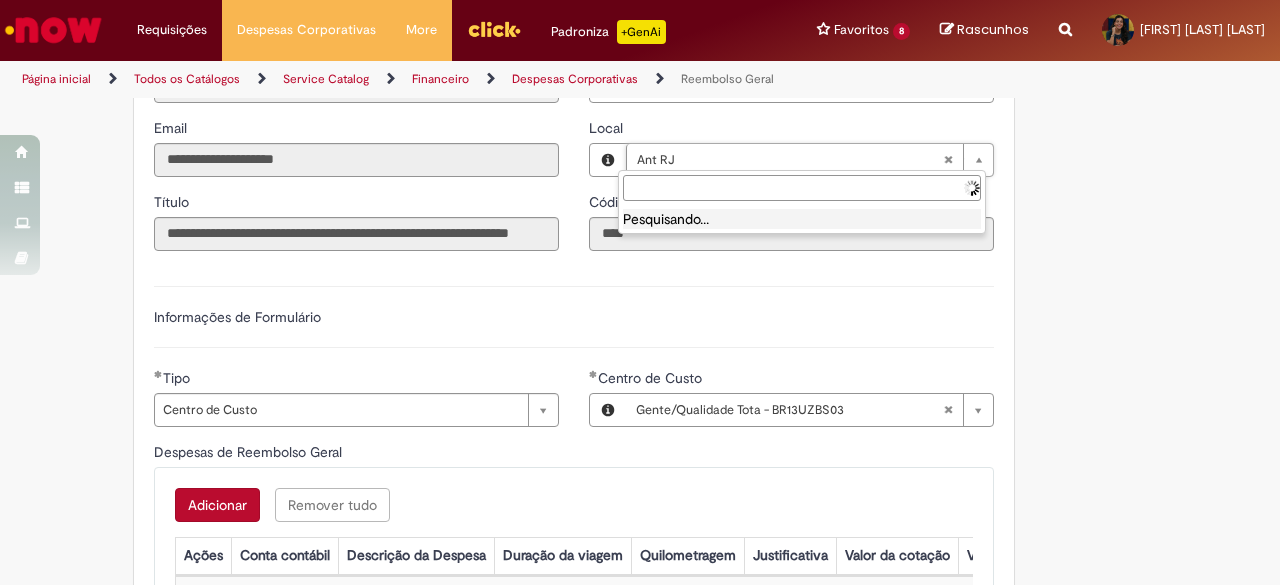 scroll, scrollTop: 0, scrollLeft: 40, axis: horizontal 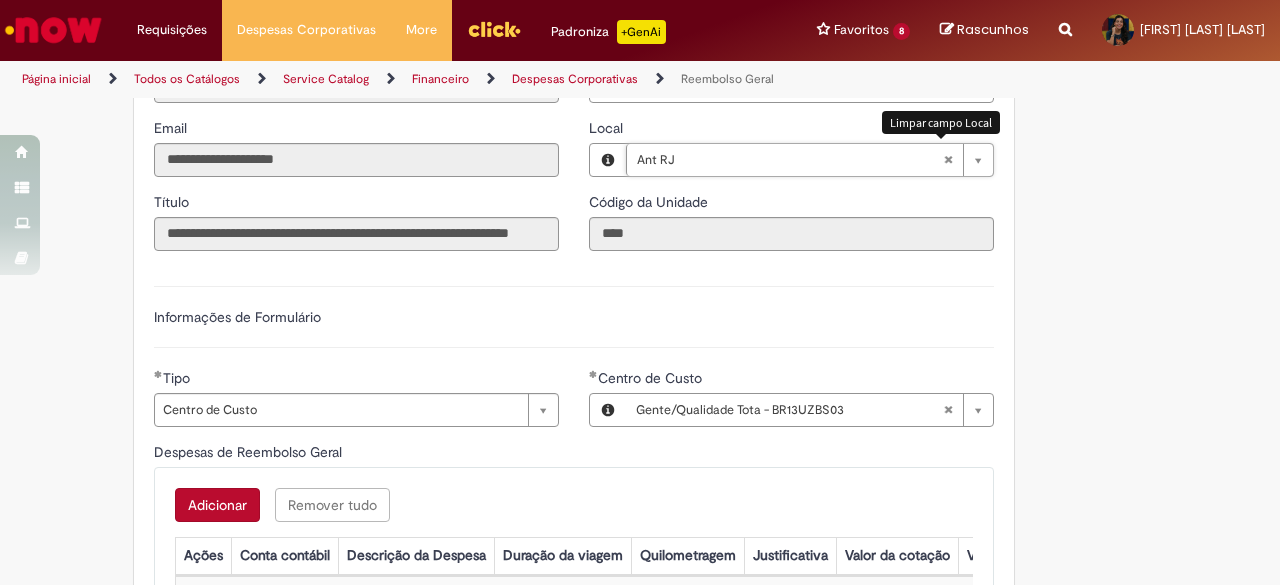 click at bounding box center (948, 160) 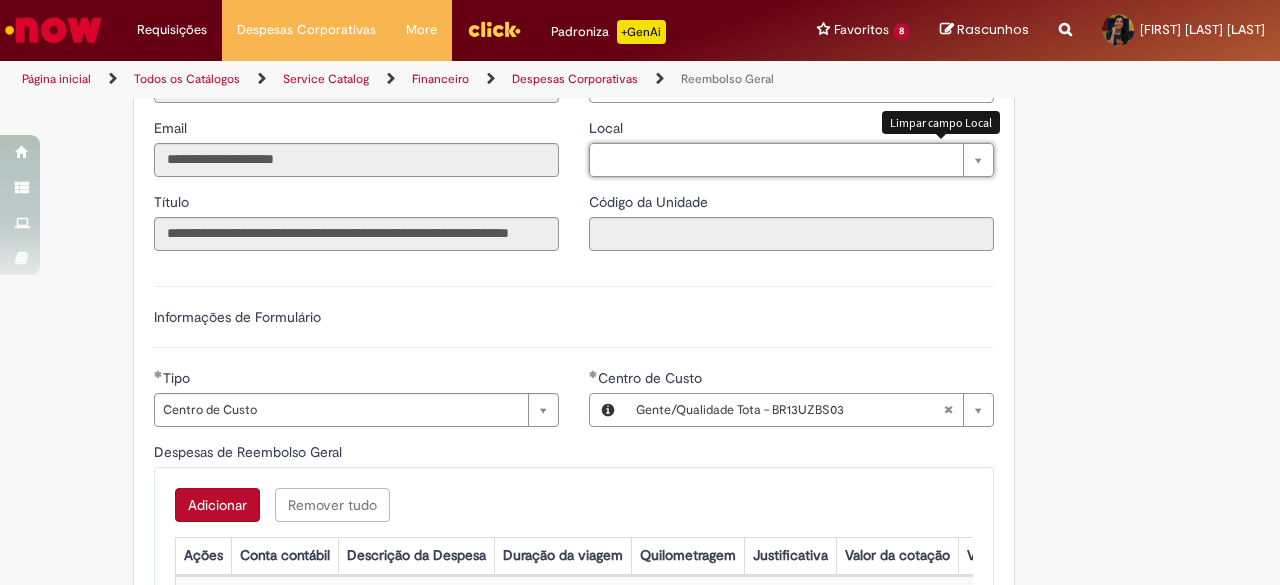 scroll, scrollTop: 0, scrollLeft: 0, axis: both 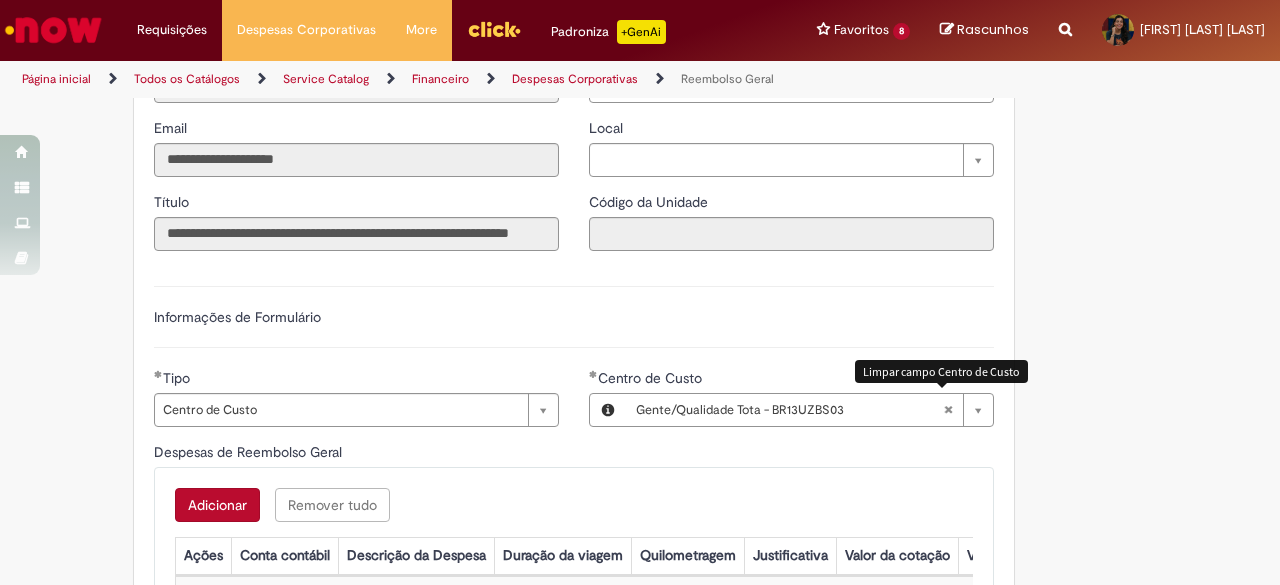 click at bounding box center (948, 410) 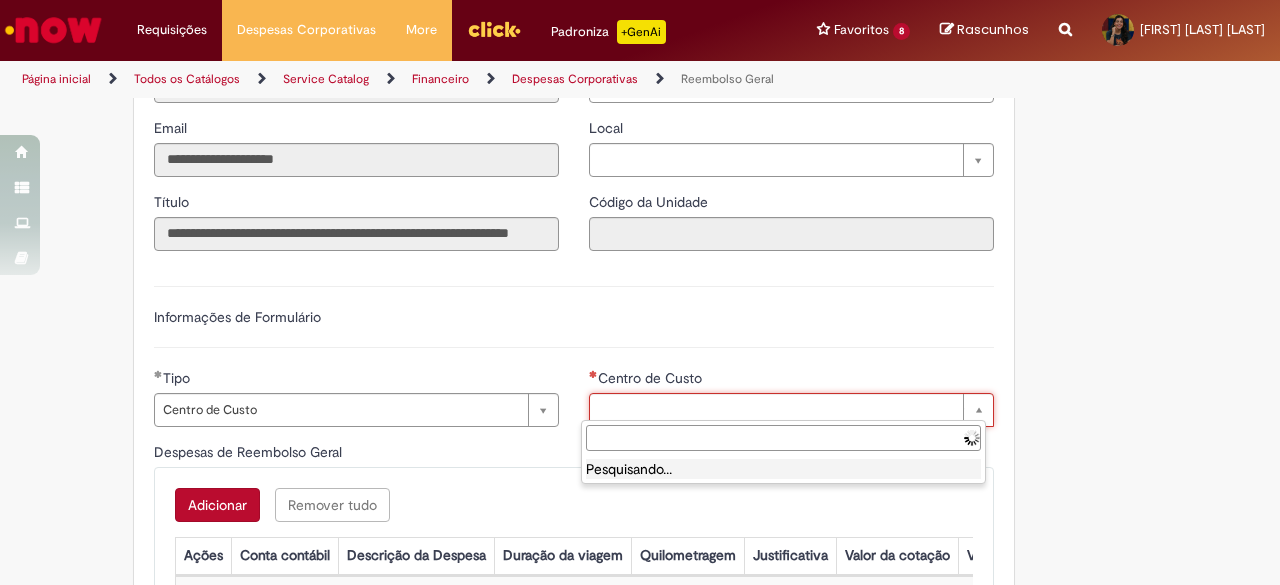 type on "**********" 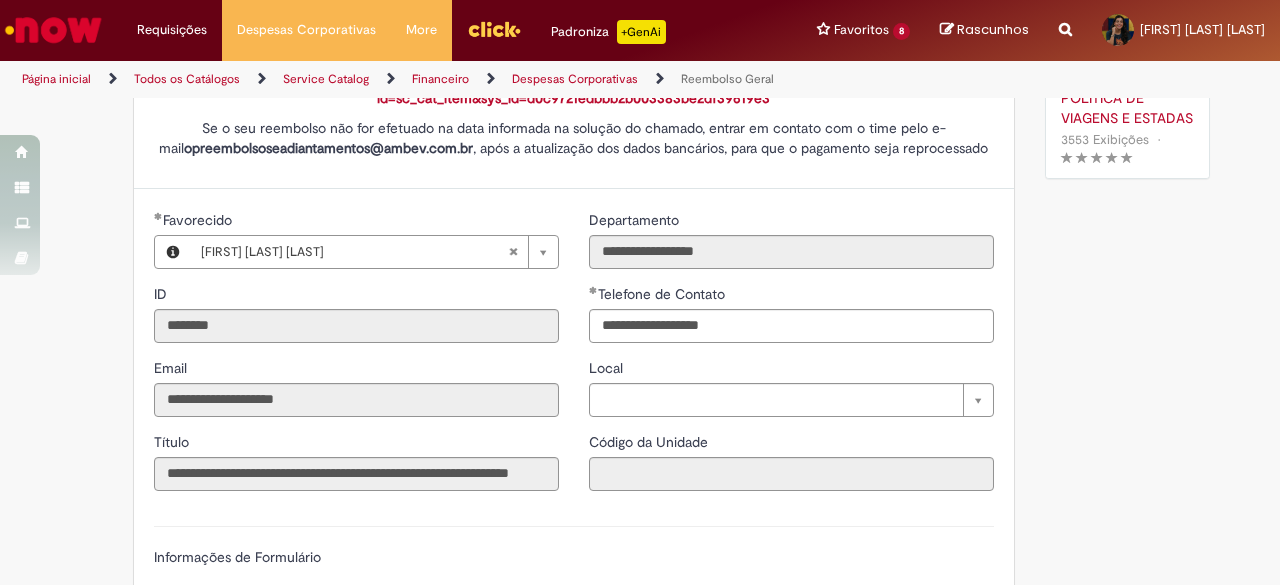 scroll, scrollTop: 300, scrollLeft: 0, axis: vertical 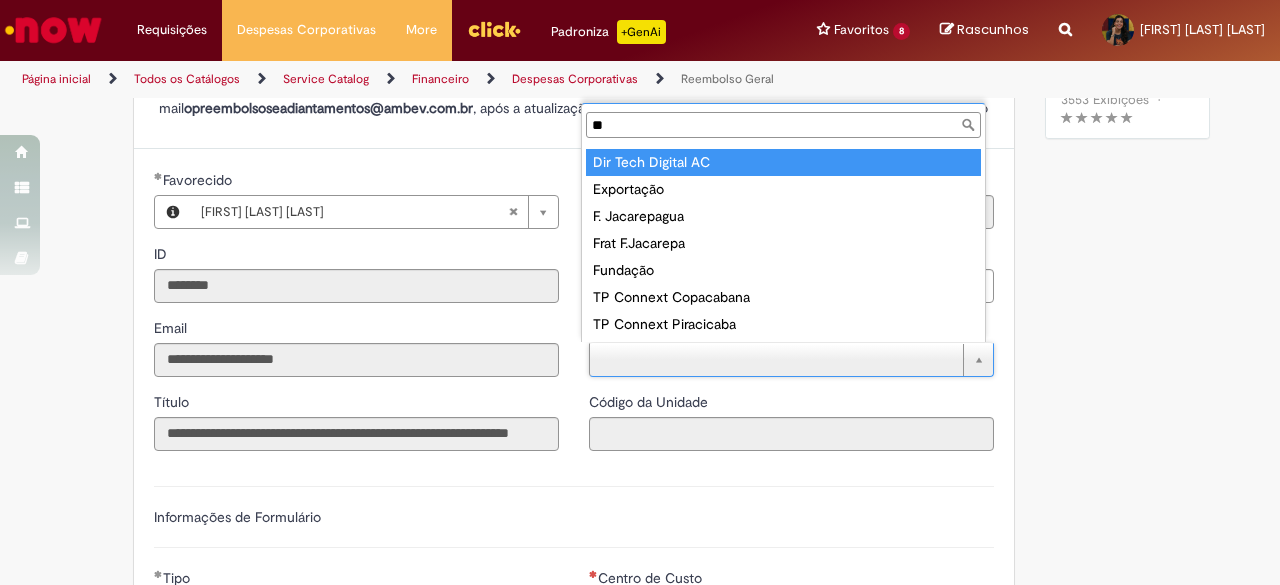 type on "**" 